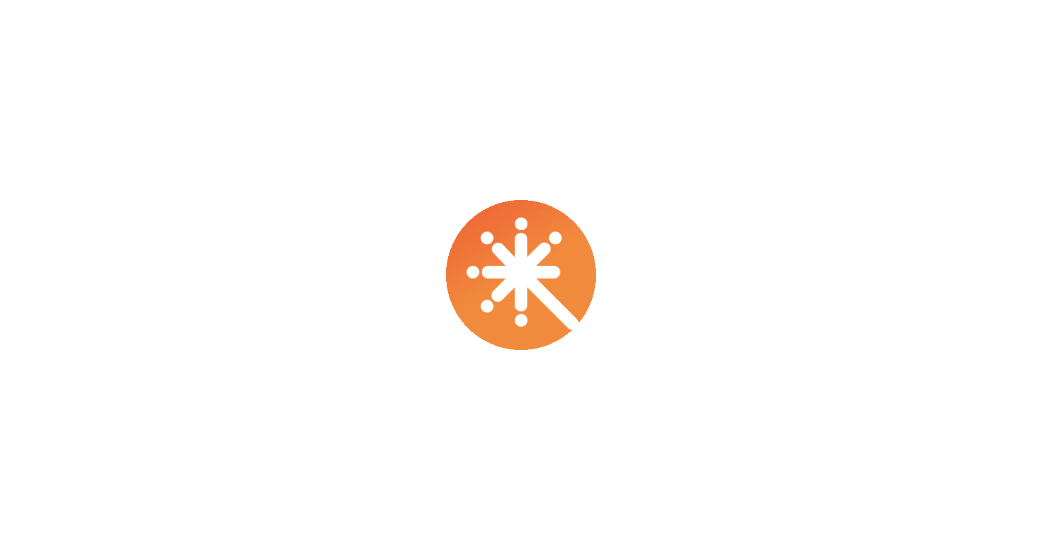scroll, scrollTop: 0, scrollLeft: 0, axis: both 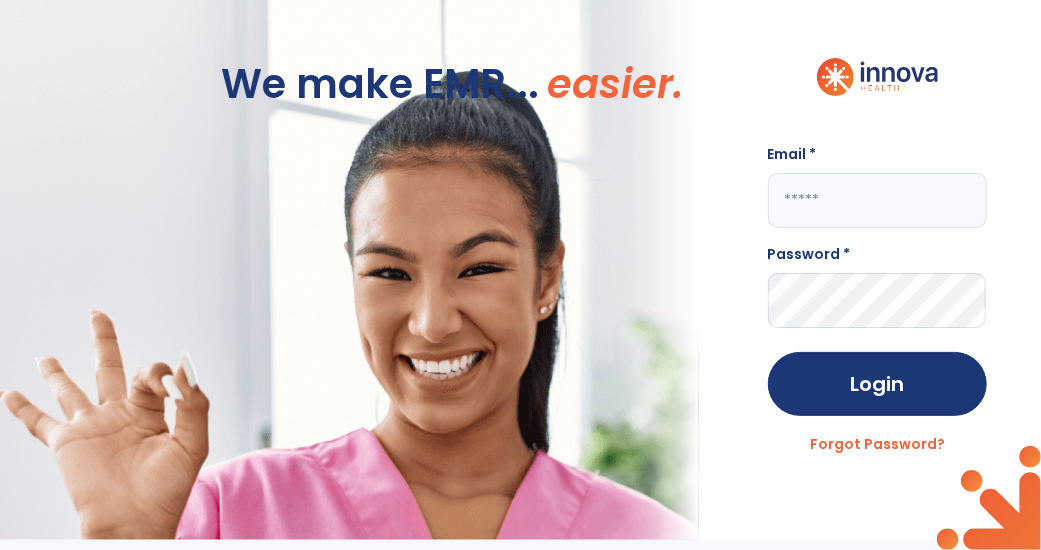 click 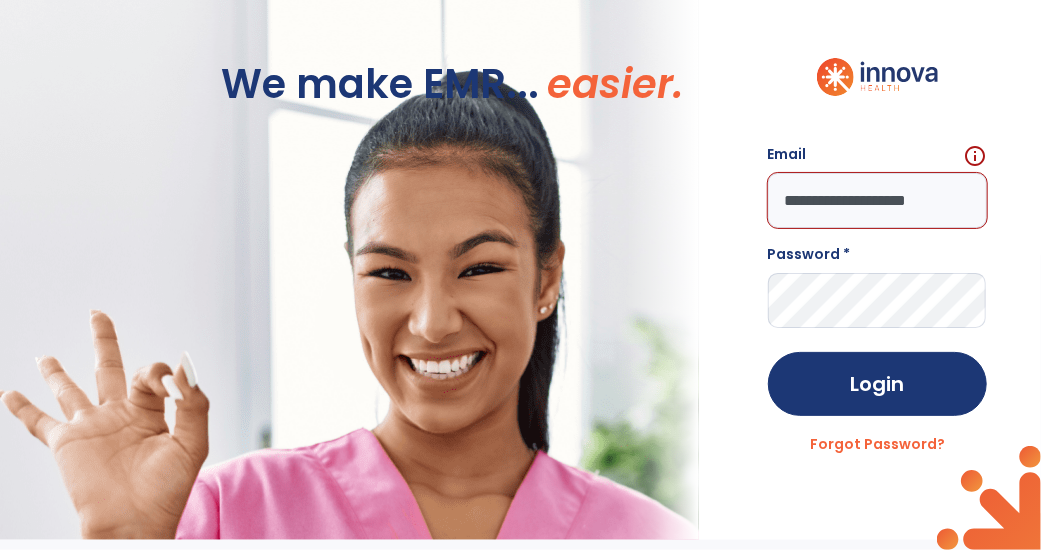 scroll, scrollTop: 0, scrollLeft: 11, axis: horizontal 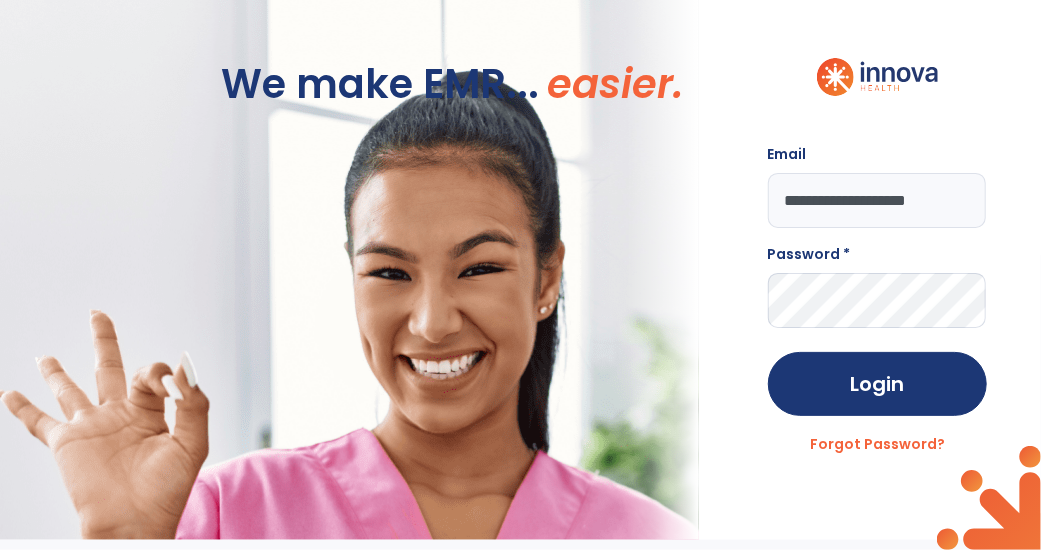 type on "**********" 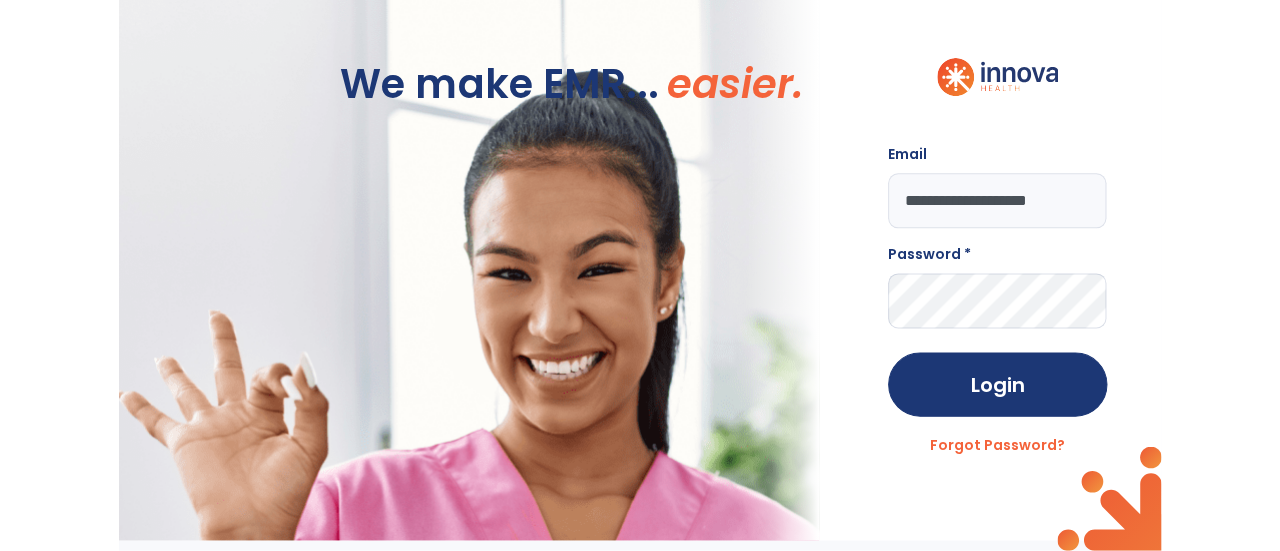 scroll, scrollTop: 0, scrollLeft: 0, axis: both 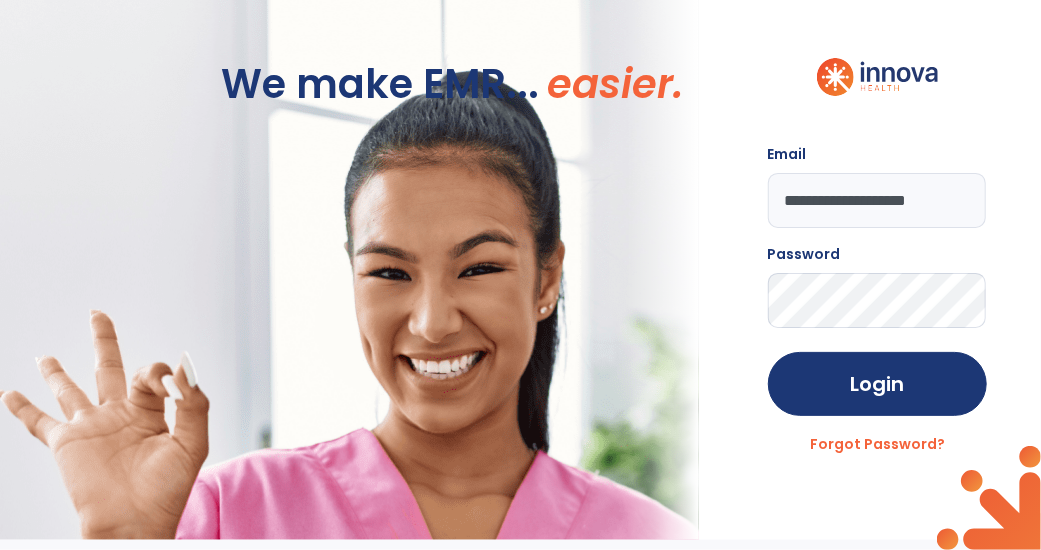 click on "Login" 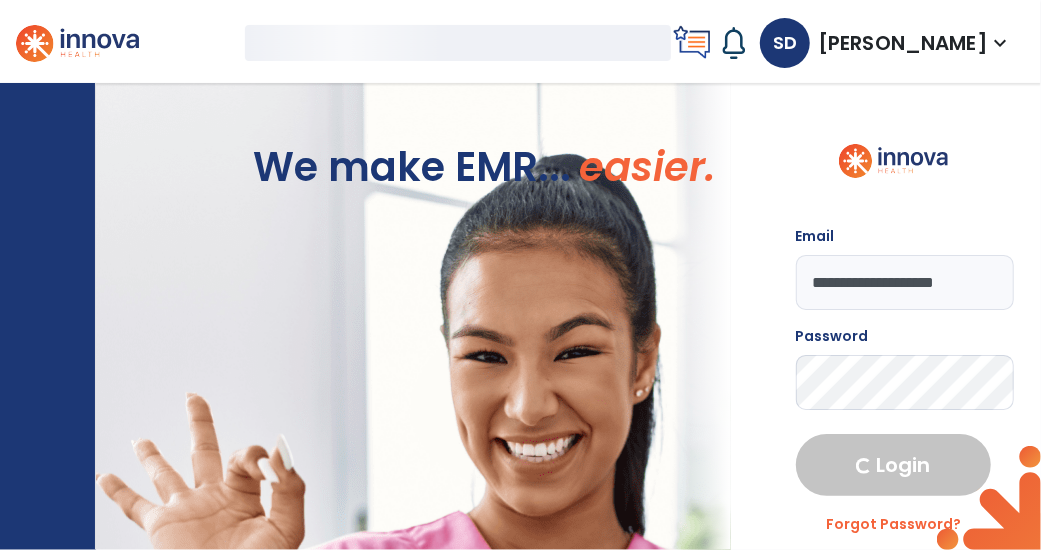 select on "****" 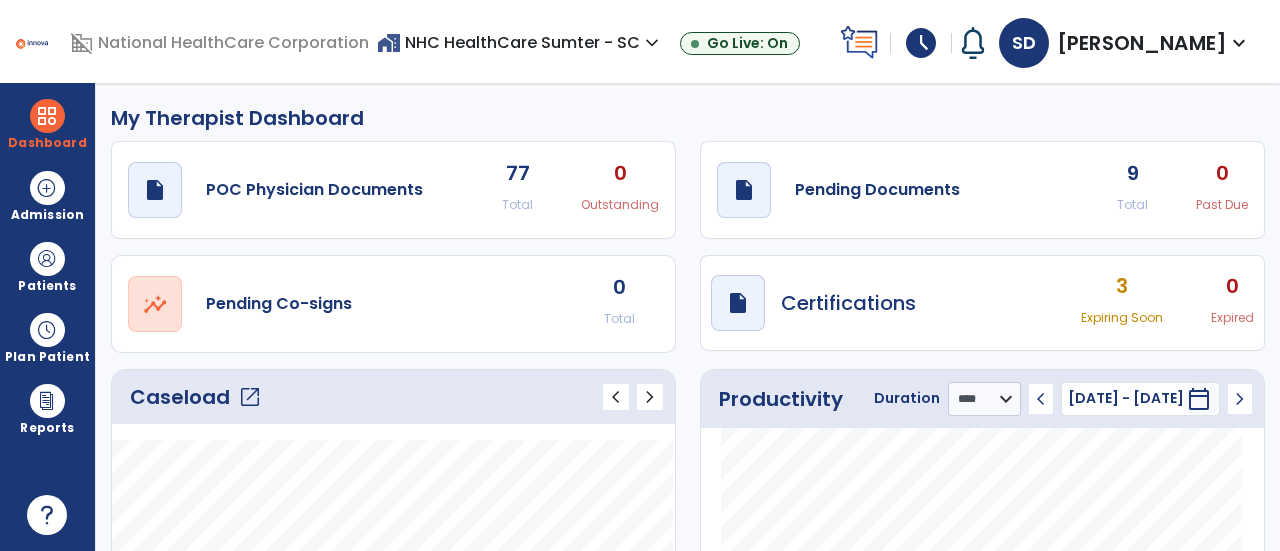 click on "domain_disabled   National HealthCare Corporation   home_work   NHC HealthCare Sumter - SC   expand_more   NHC HealthCare Sumter - SC  Go Live: On schedule My Time:   [DATE]    ***** stop  Stop   Open your timecard  arrow_right Notifications  No Notifications yet   SD   [PERSON_NAME]    expand_more   home   Home   person   Profile   help   Help   logout   Log out" at bounding box center (640, 41) 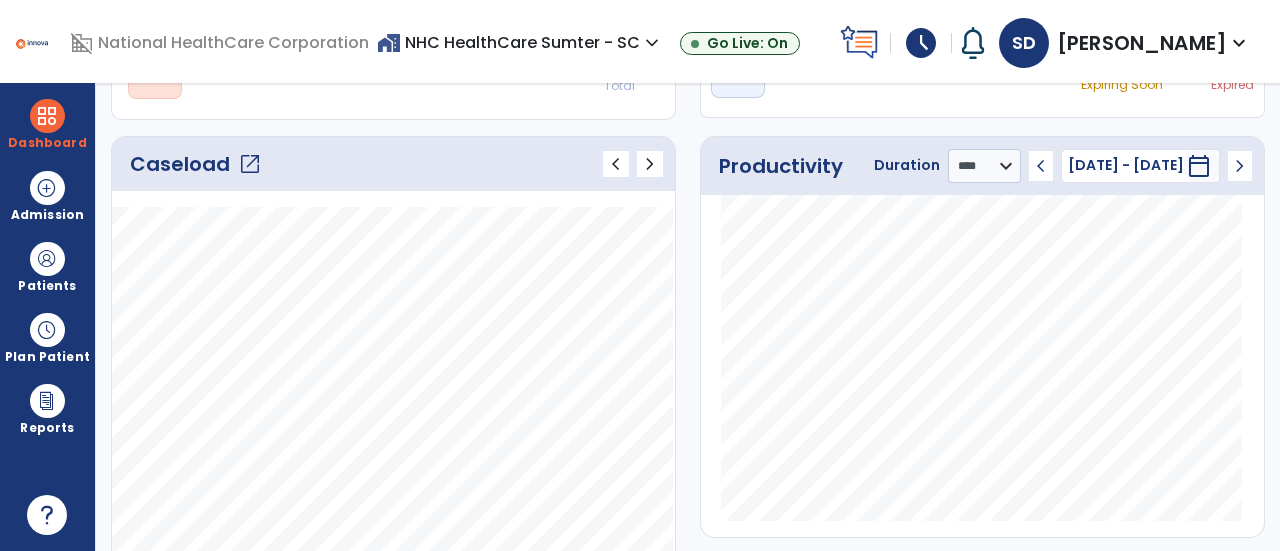 scroll, scrollTop: 0, scrollLeft: 0, axis: both 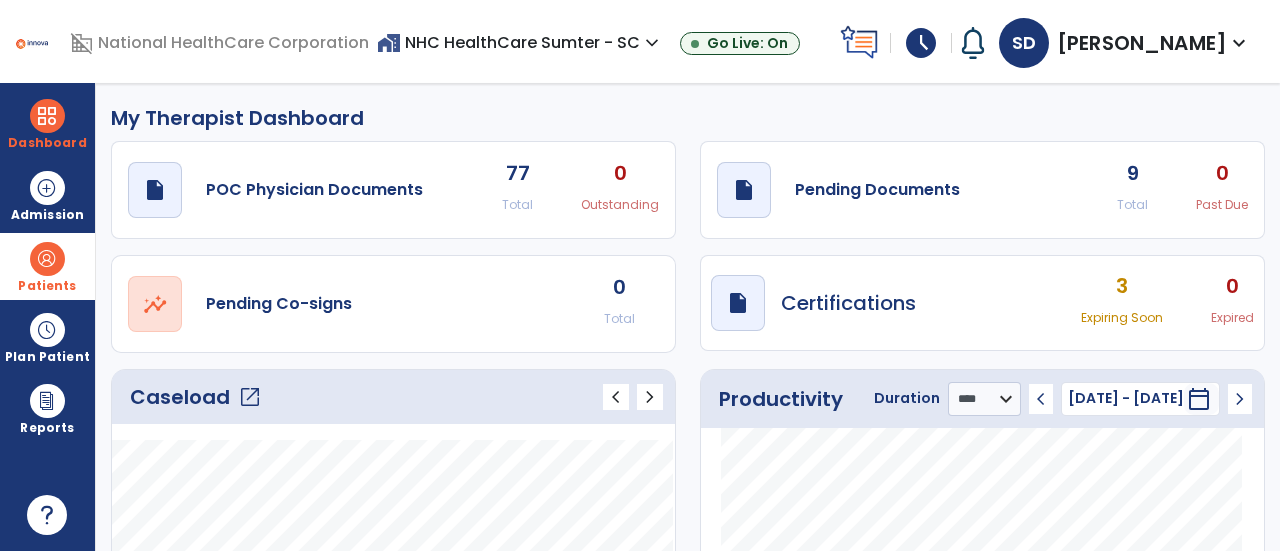 click on "Patients" at bounding box center [47, 286] 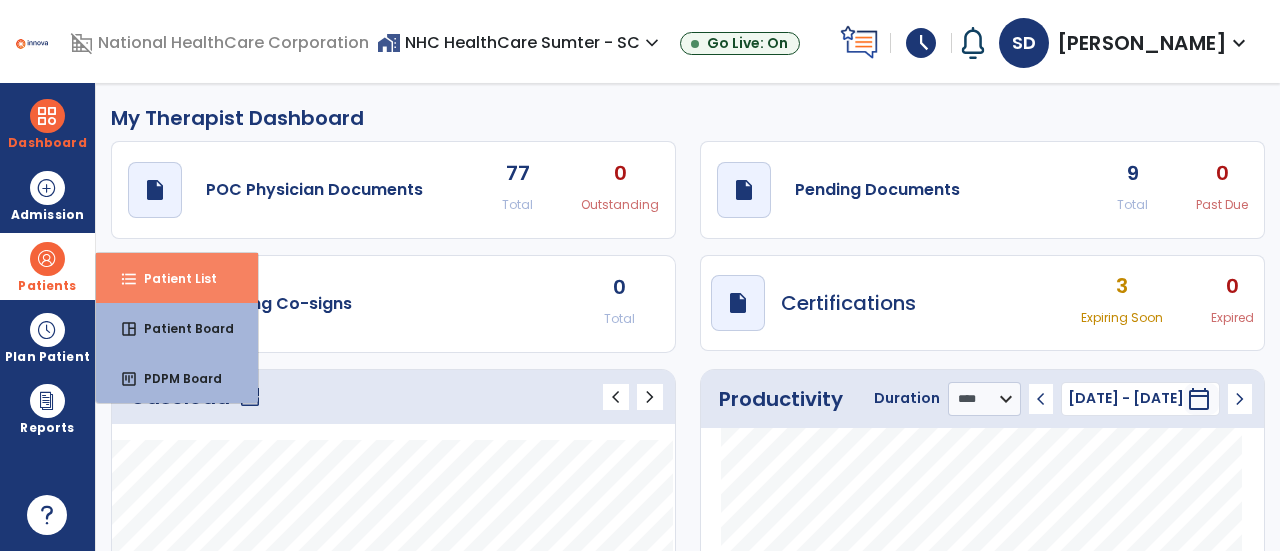 click on "Patient List" at bounding box center (172, 278) 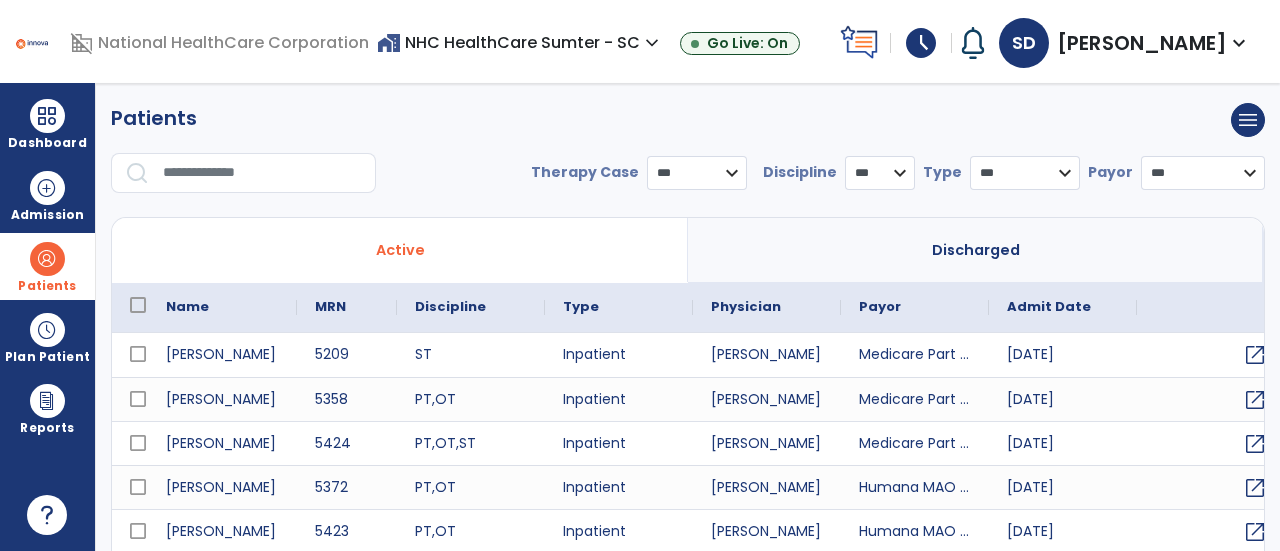 select on "***" 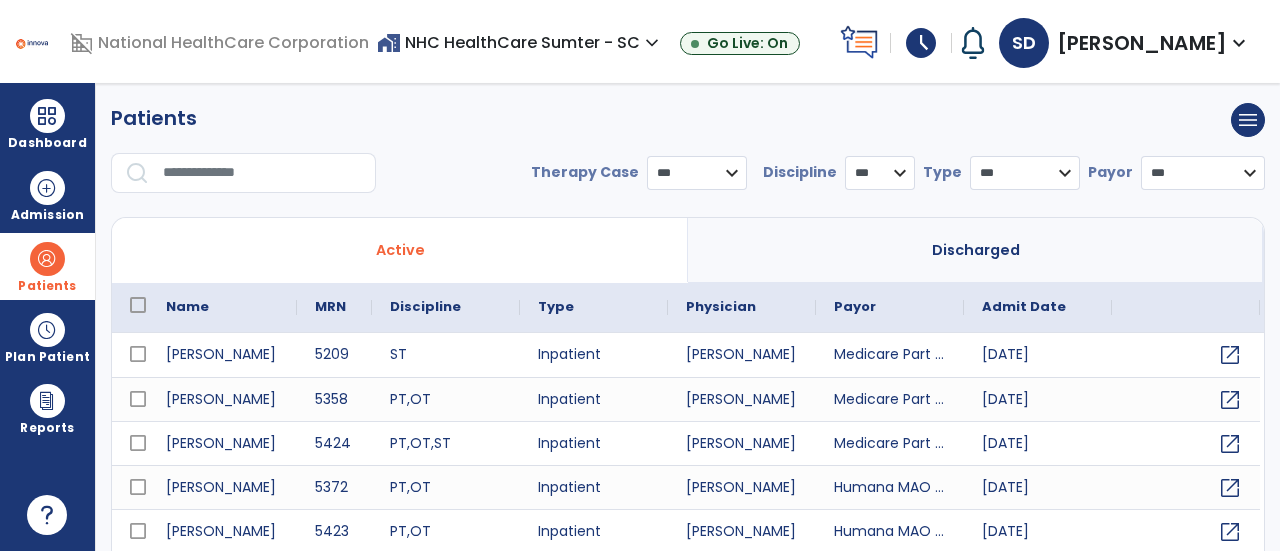click at bounding box center [262, 173] 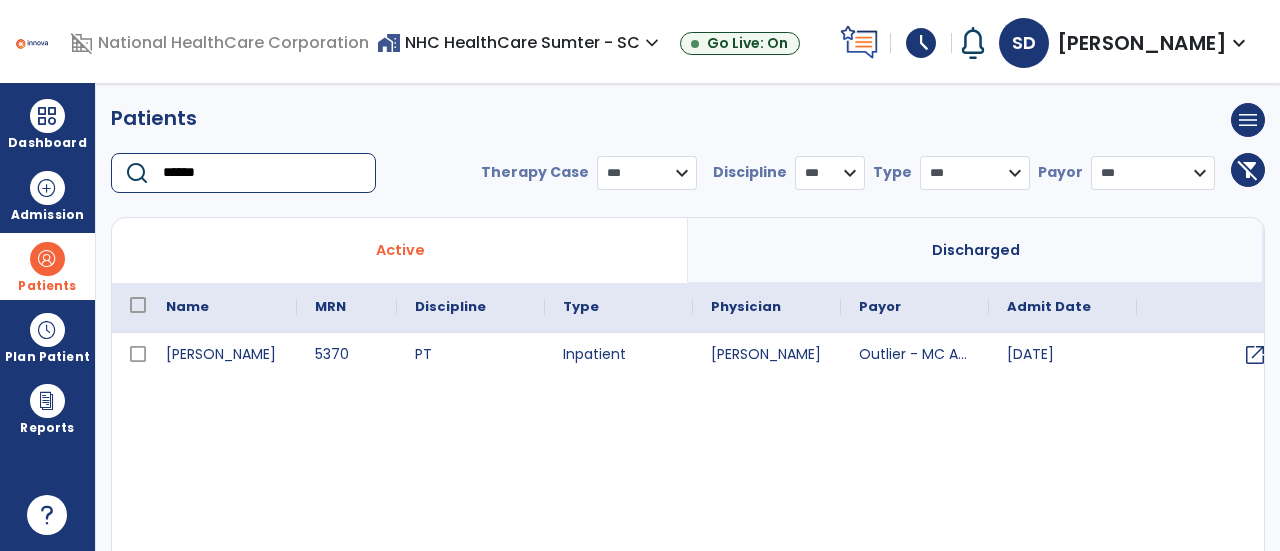type on "******" 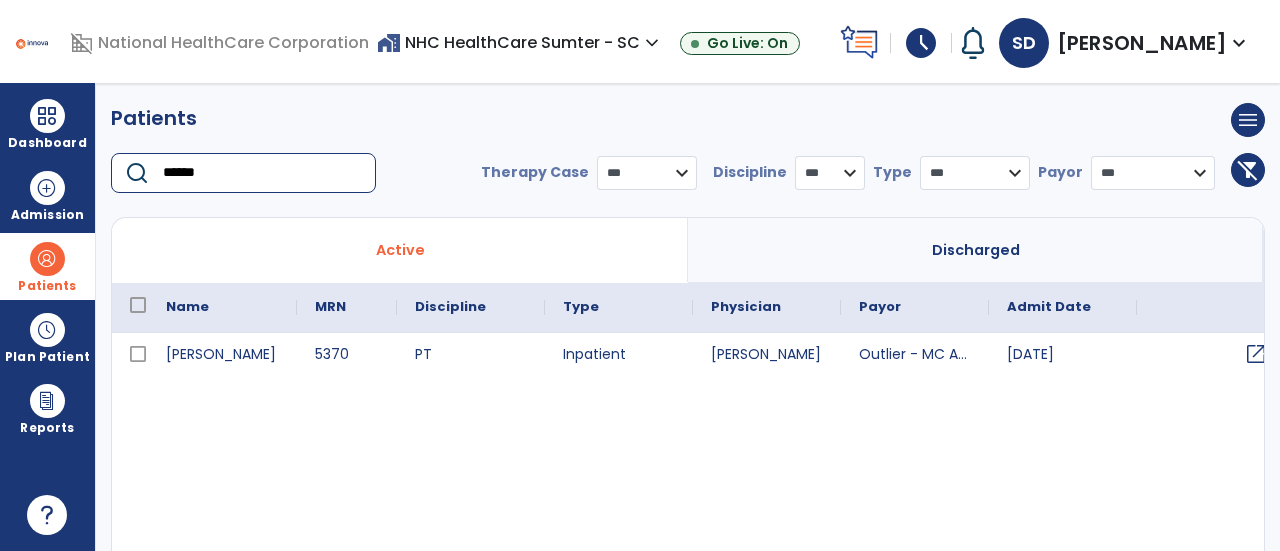 click on "open_in_new" at bounding box center [1256, 354] 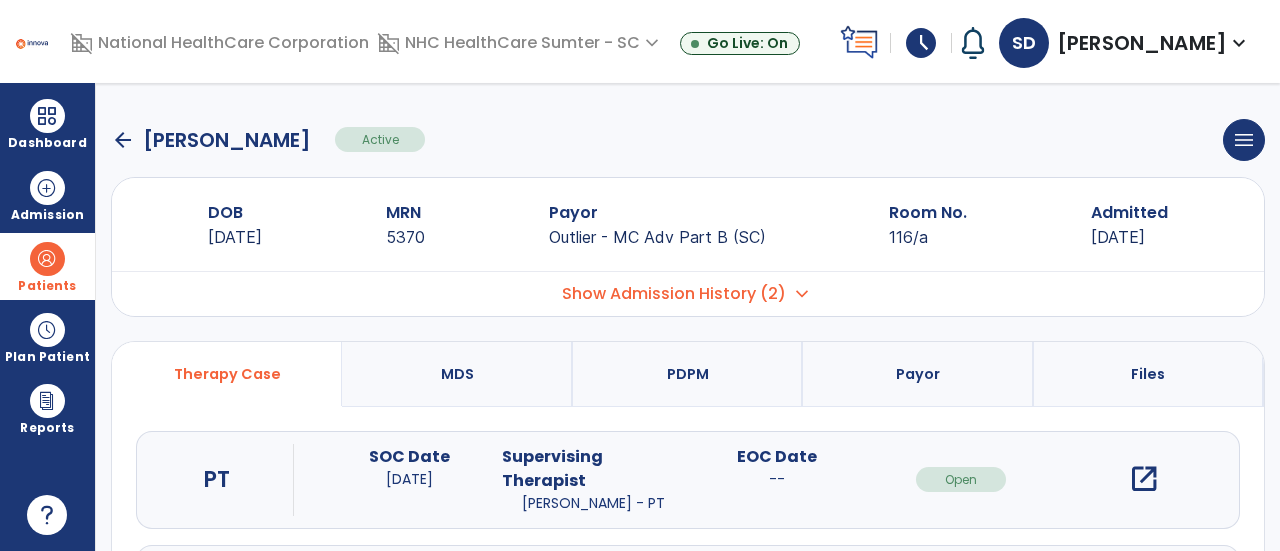click on "open_in_new" at bounding box center [1144, 479] 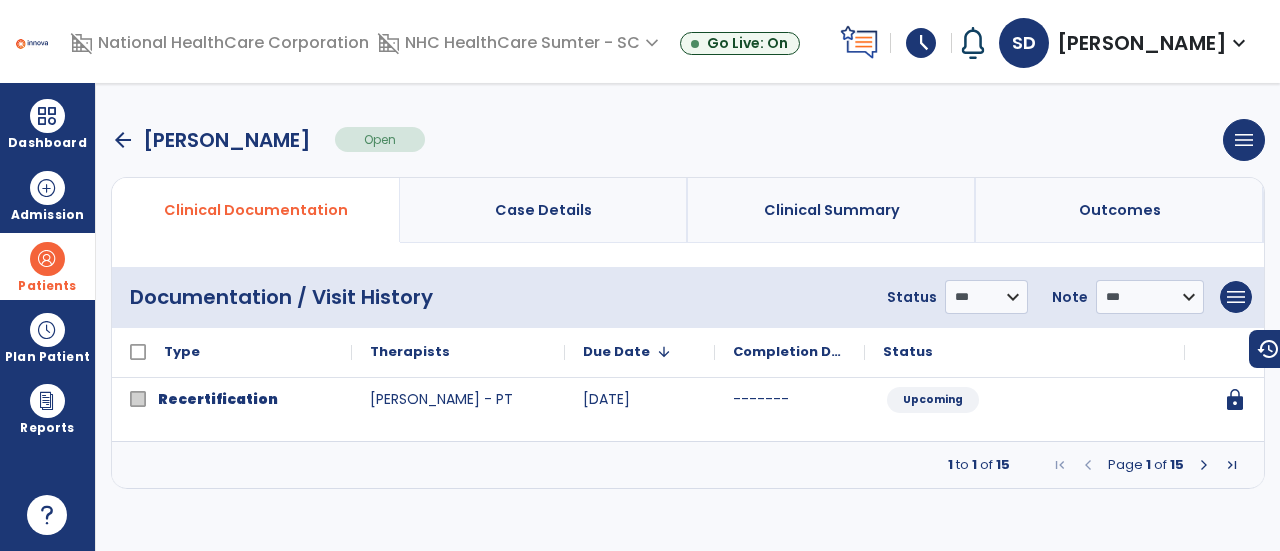 click at bounding box center [1204, 465] 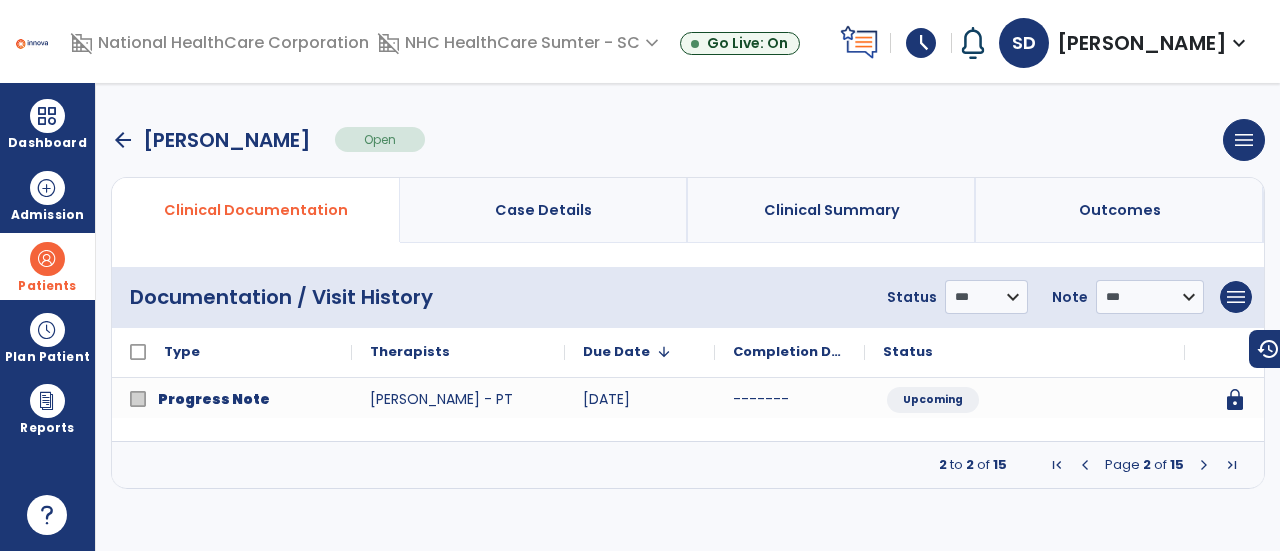 click at bounding box center (1204, 465) 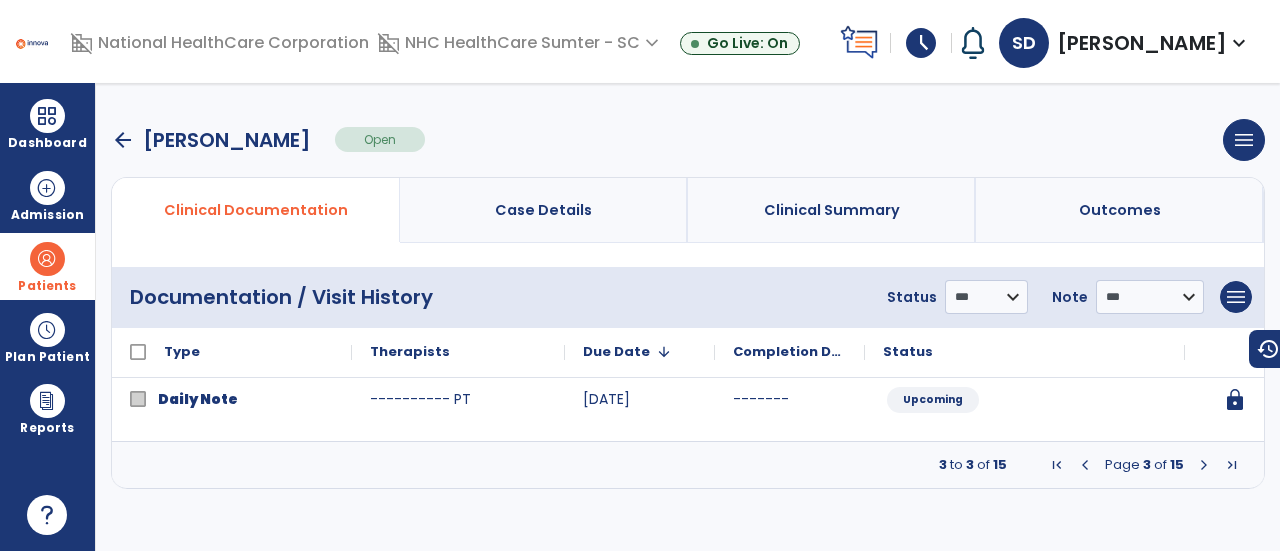 click at bounding box center [1204, 465] 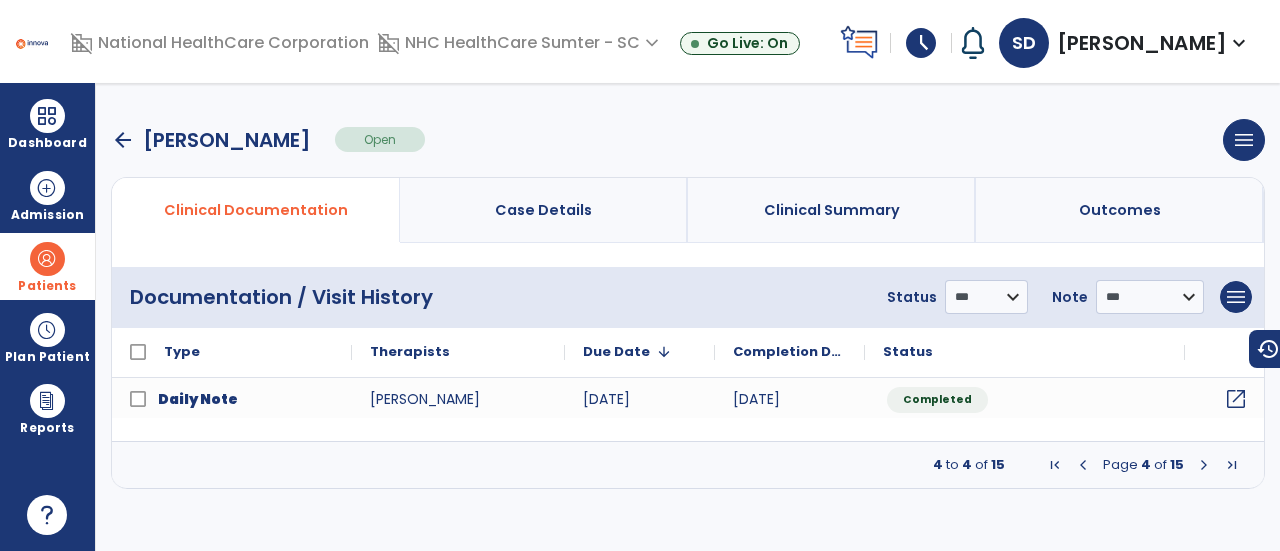 click on "open_in_new" 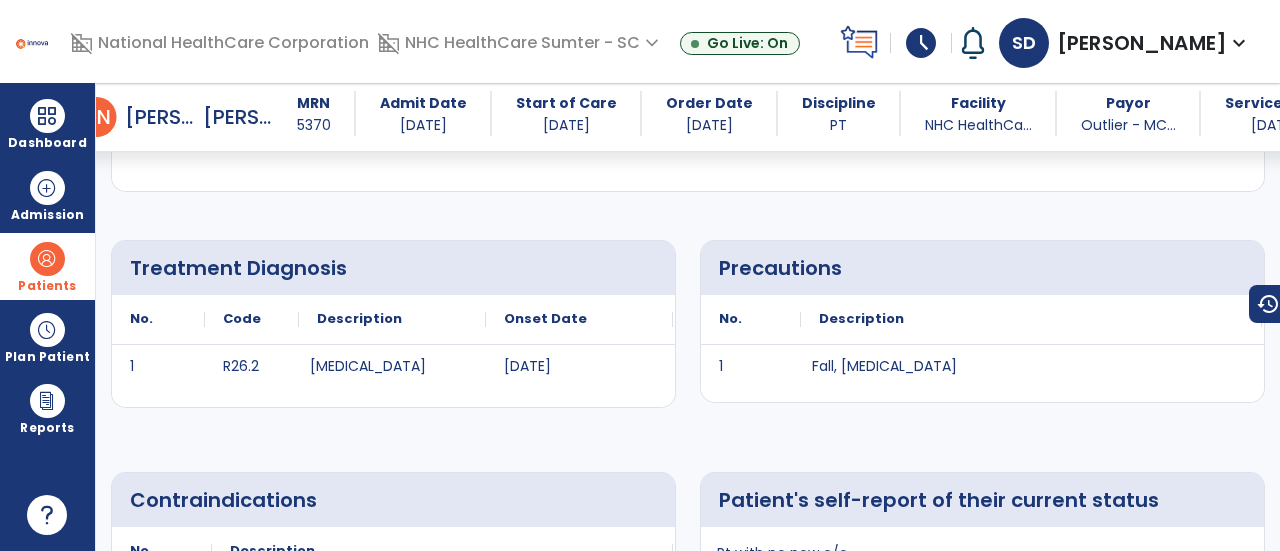 scroll, scrollTop: 0, scrollLeft: 0, axis: both 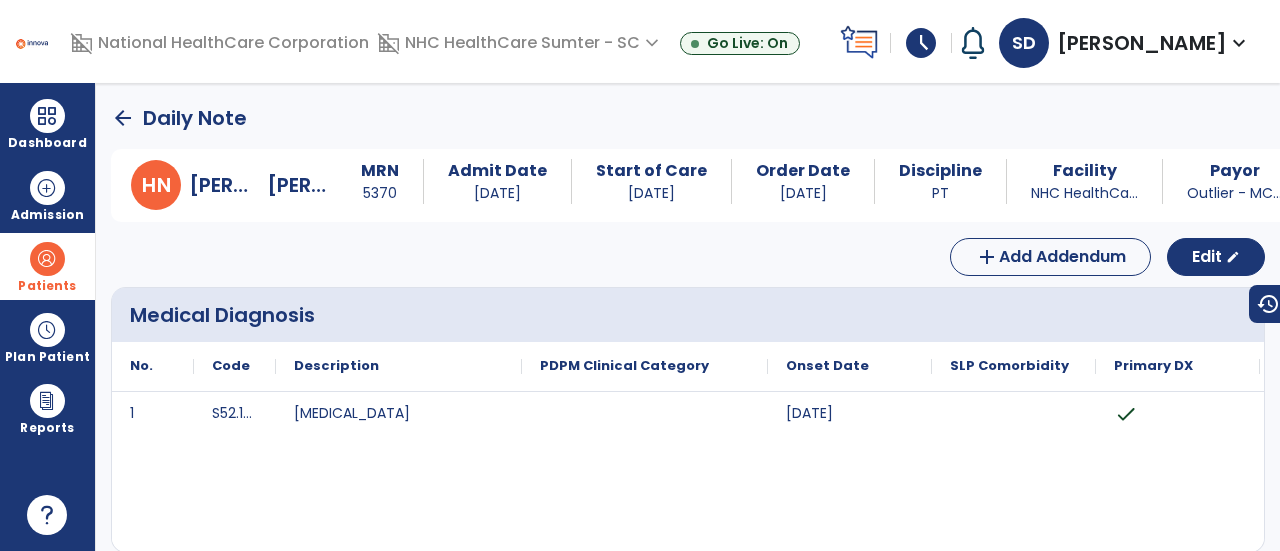 click on "arrow_back" 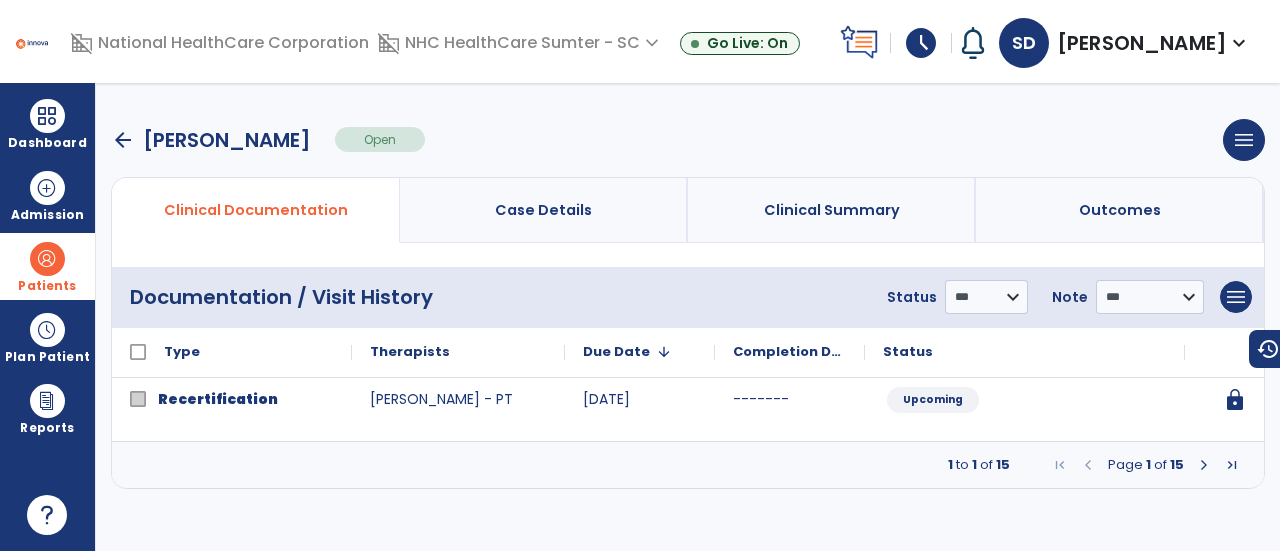 click on "arrow_back" at bounding box center (123, 140) 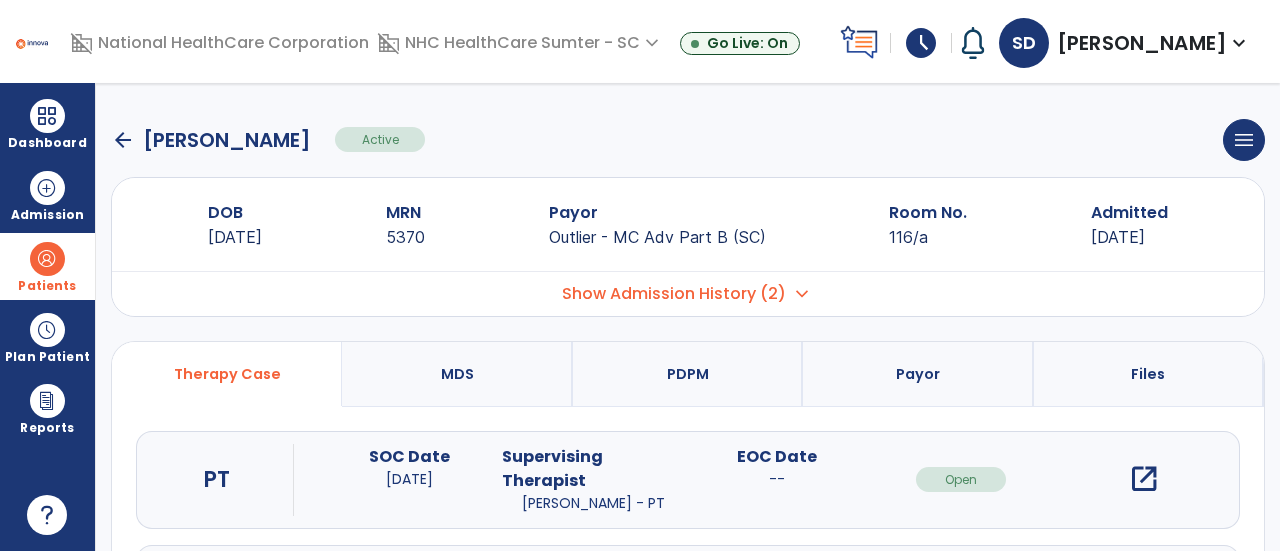 click on "arrow_back" 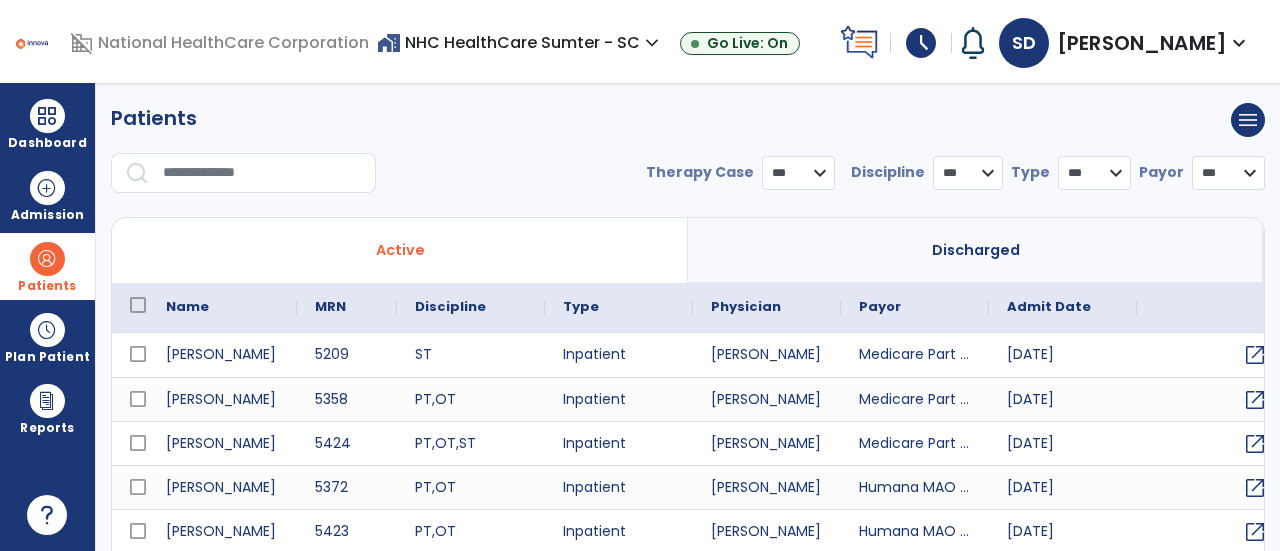 select on "***" 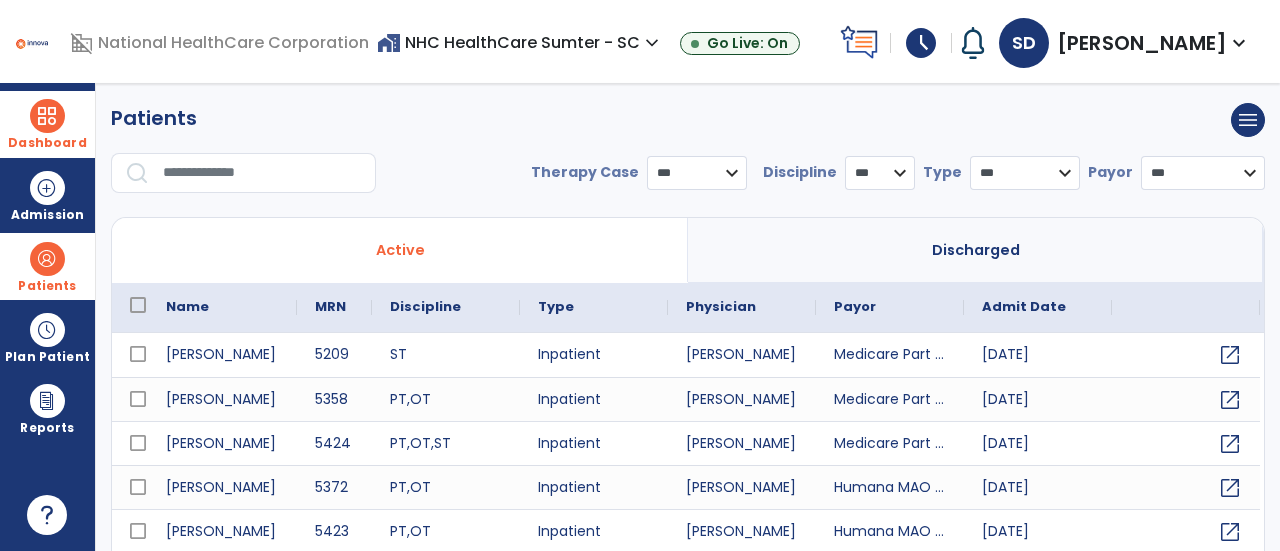 click at bounding box center [47, 116] 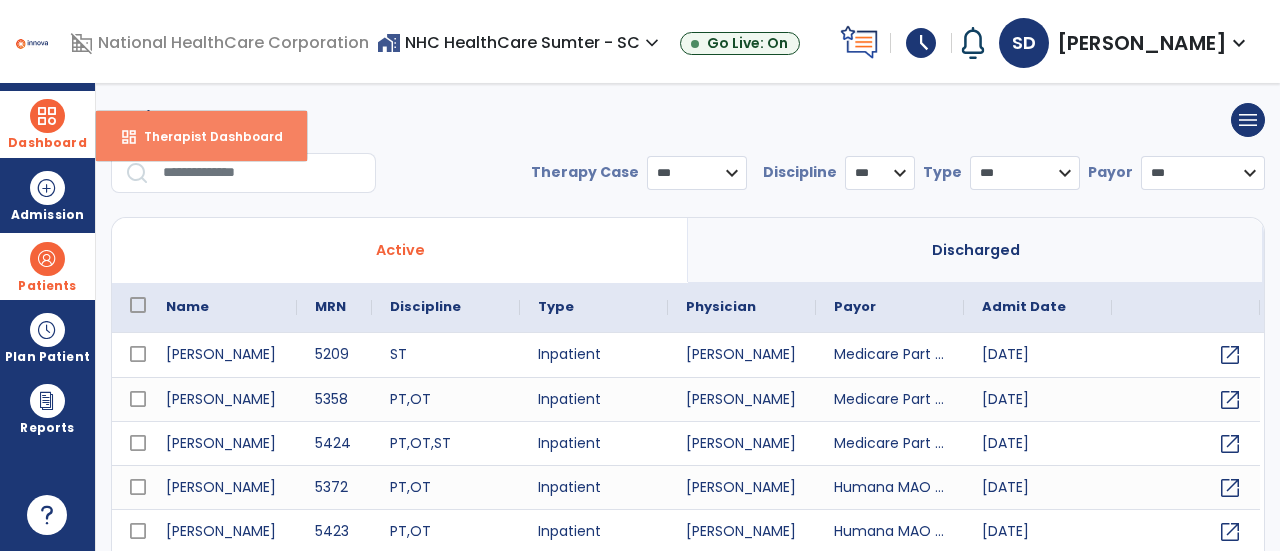 click on "Therapist Dashboard" at bounding box center [205, 136] 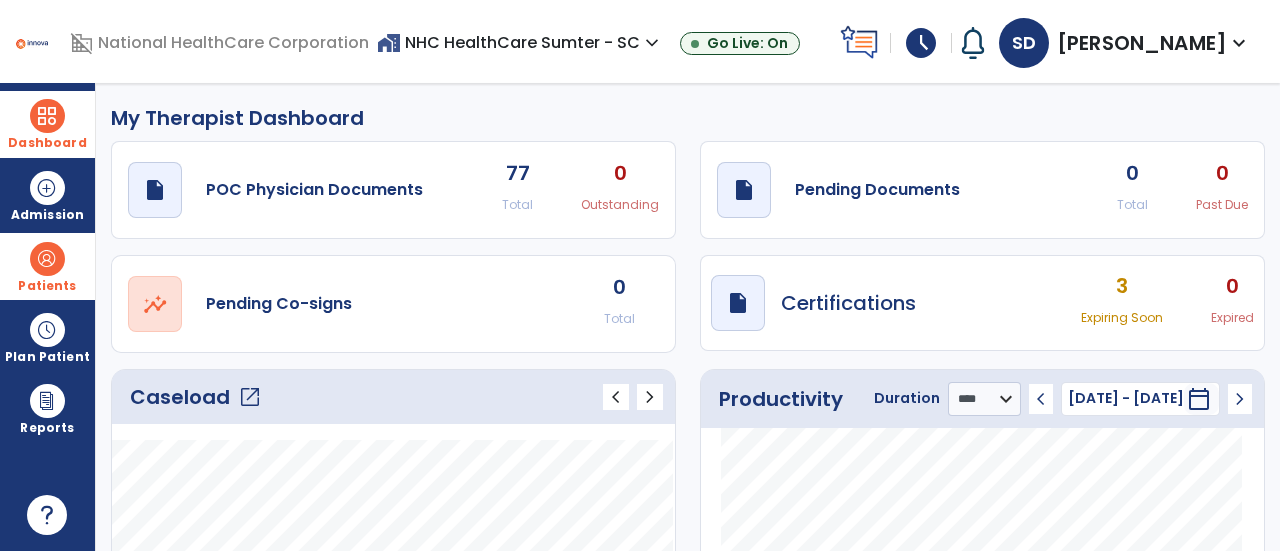 click on "open_in_new" 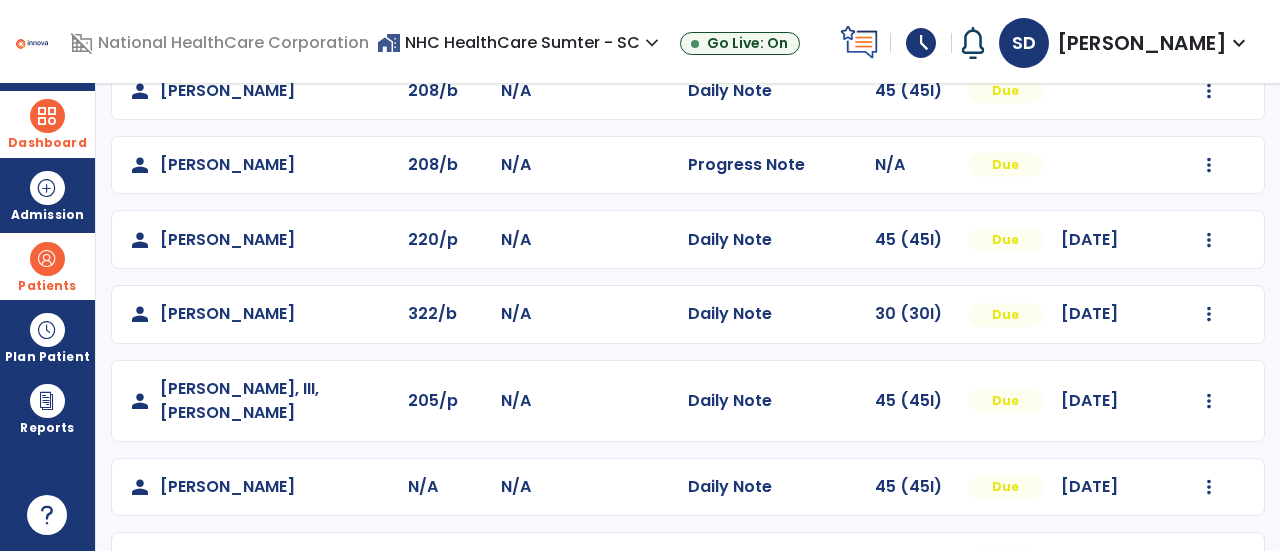 scroll, scrollTop: 407, scrollLeft: 0, axis: vertical 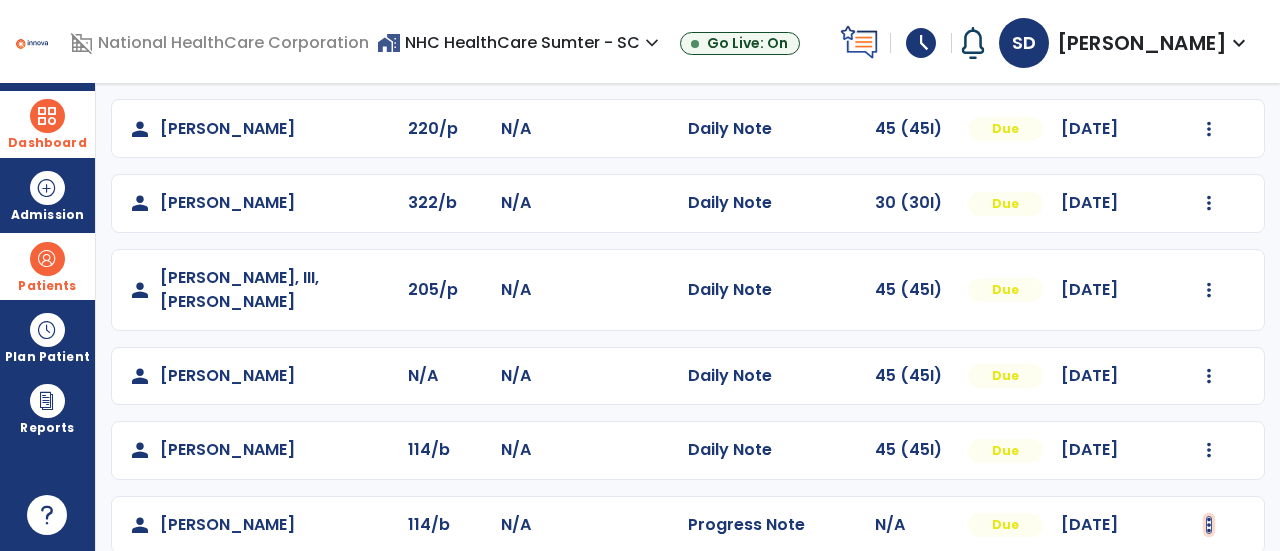 click at bounding box center (1209, -95) 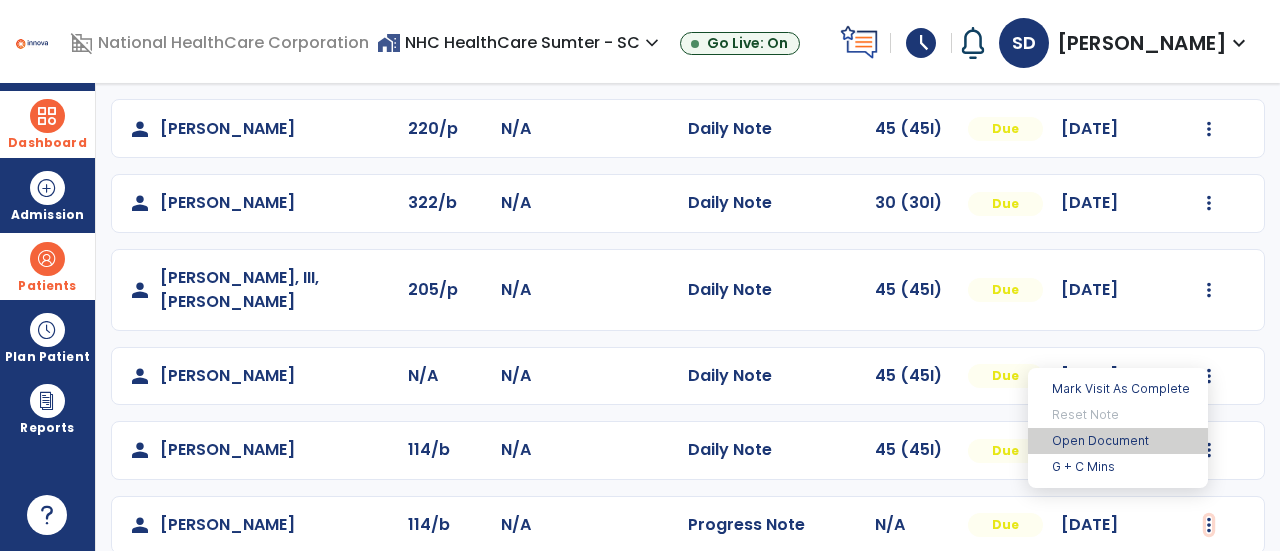 click on "Open Document" at bounding box center (1118, 441) 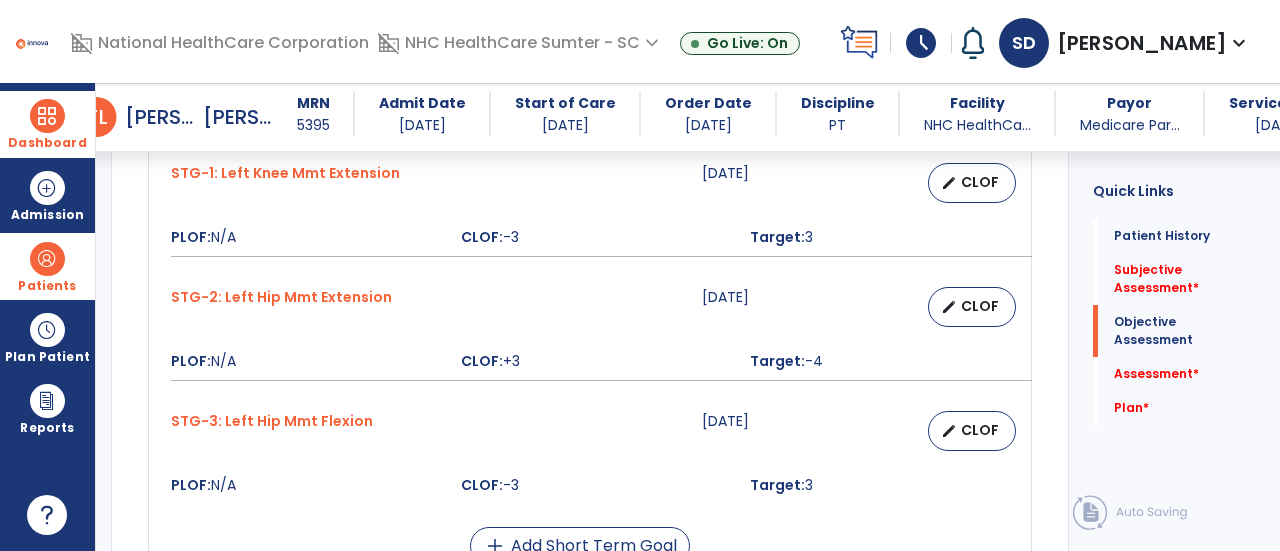 scroll, scrollTop: 0, scrollLeft: 0, axis: both 